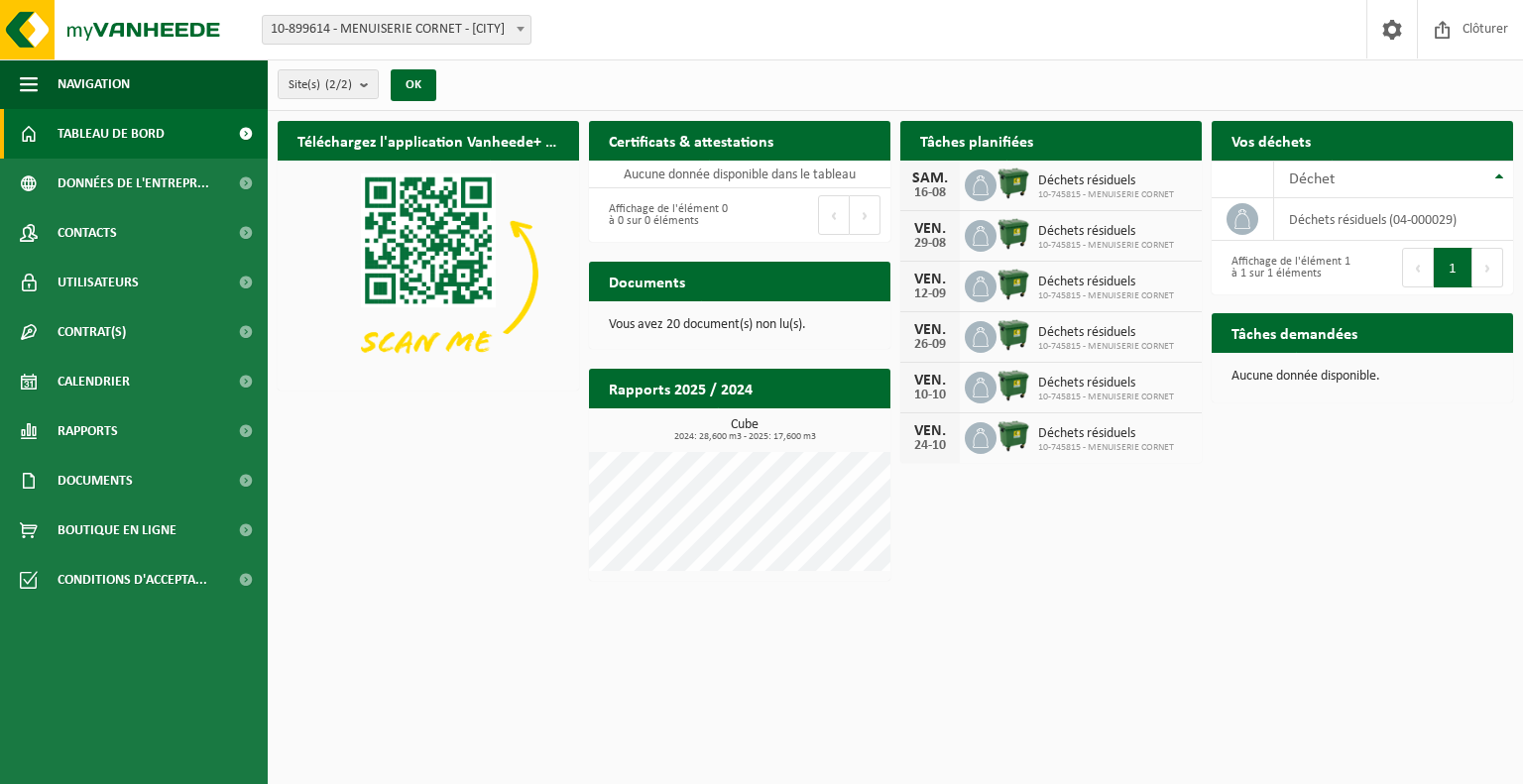 scroll, scrollTop: 0, scrollLeft: 0, axis: both 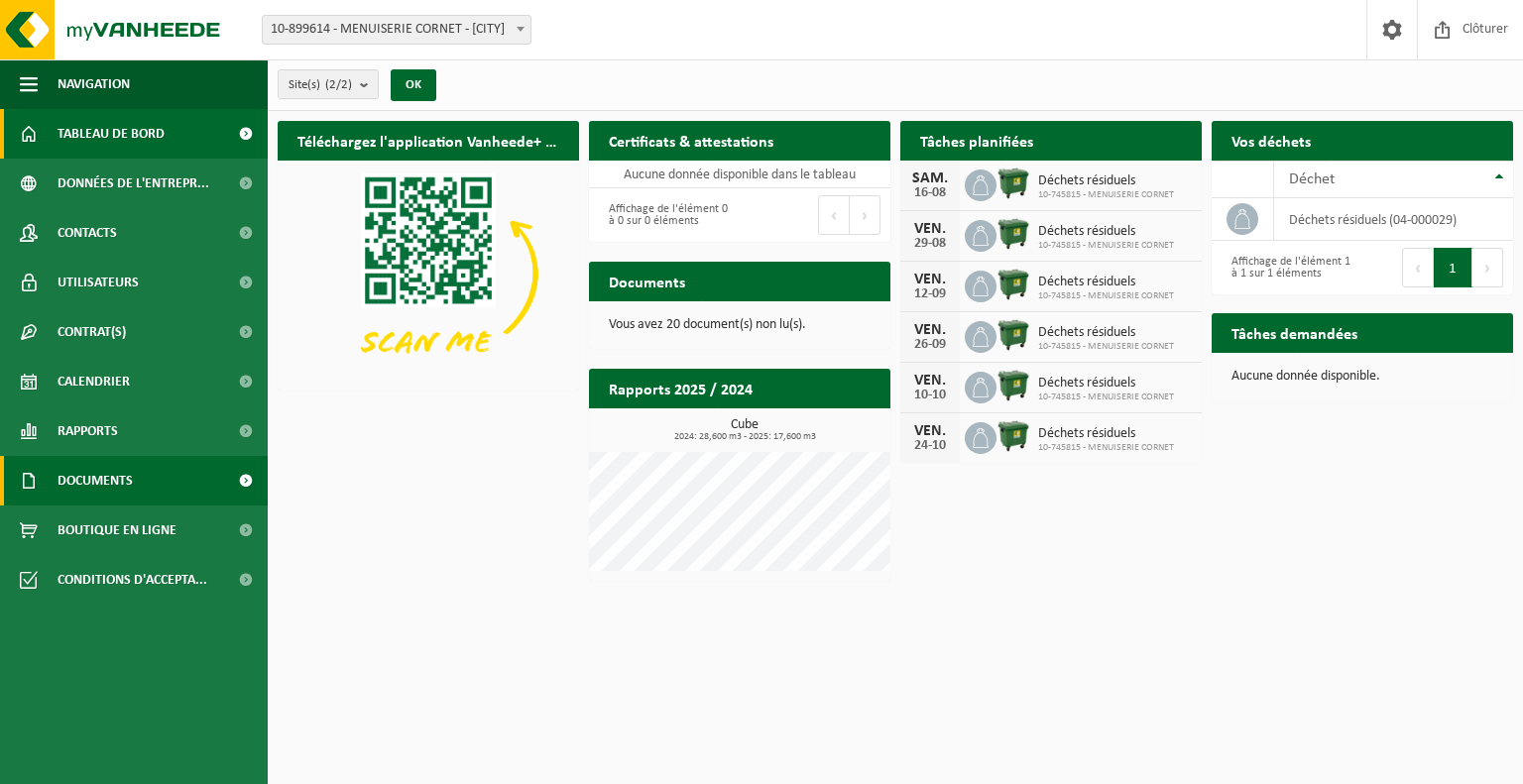 click on "Documents" at bounding box center (95, 481) 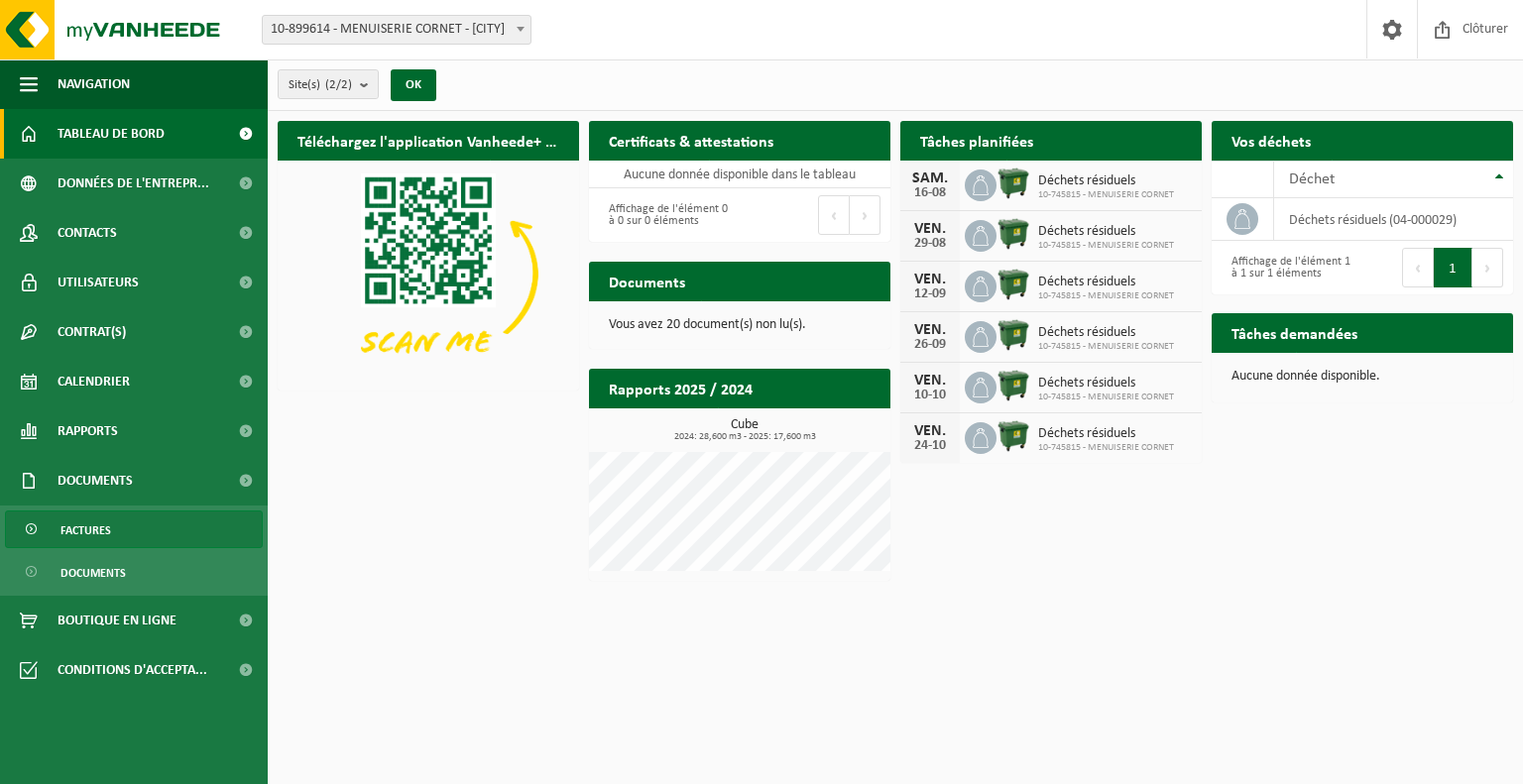 click on "Factures" at bounding box center [85, 530] 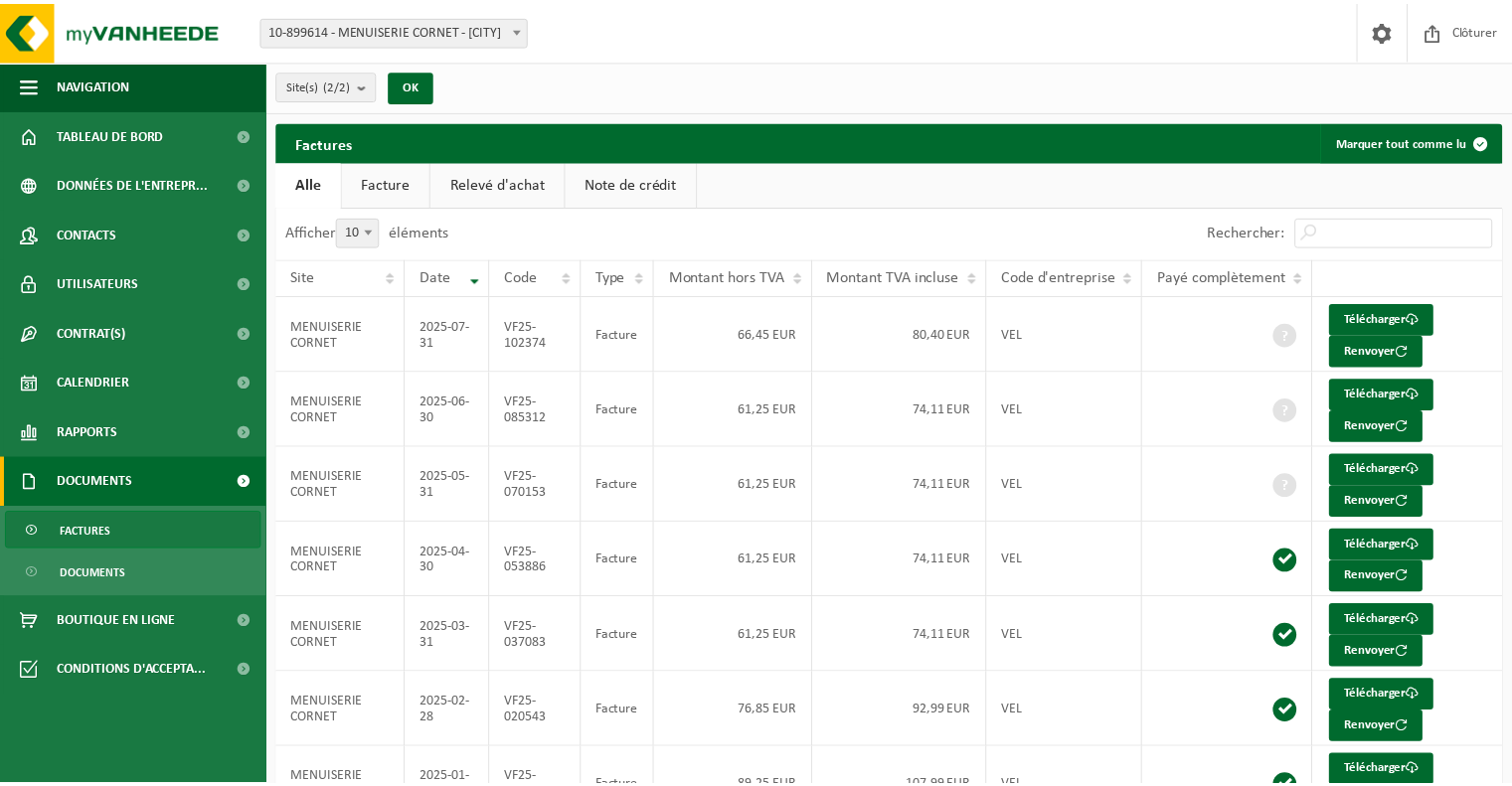 scroll, scrollTop: 0, scrollLeft: 0, axis: both 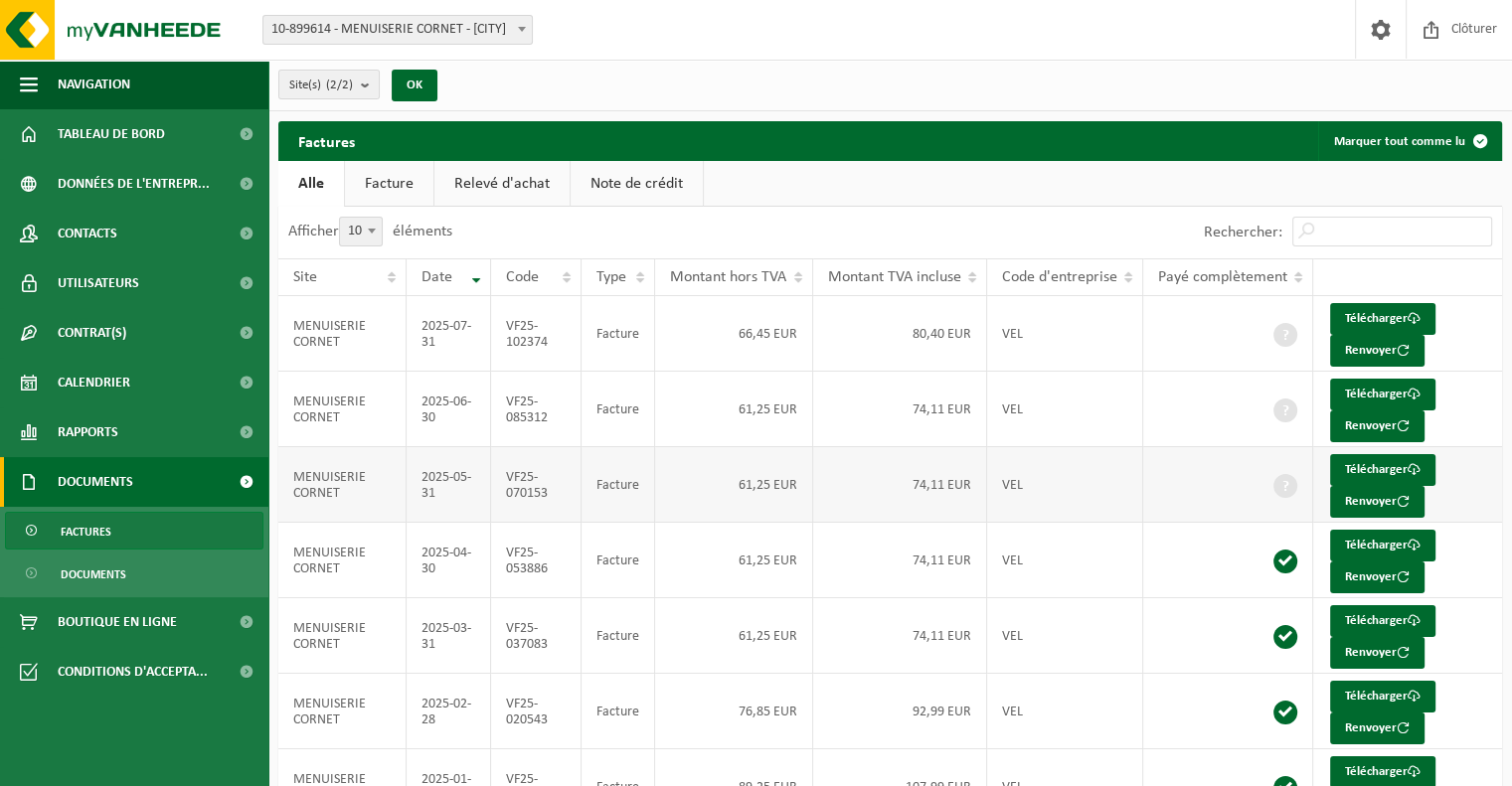 click on "VF25-070153" at bounding box center (536, 485) 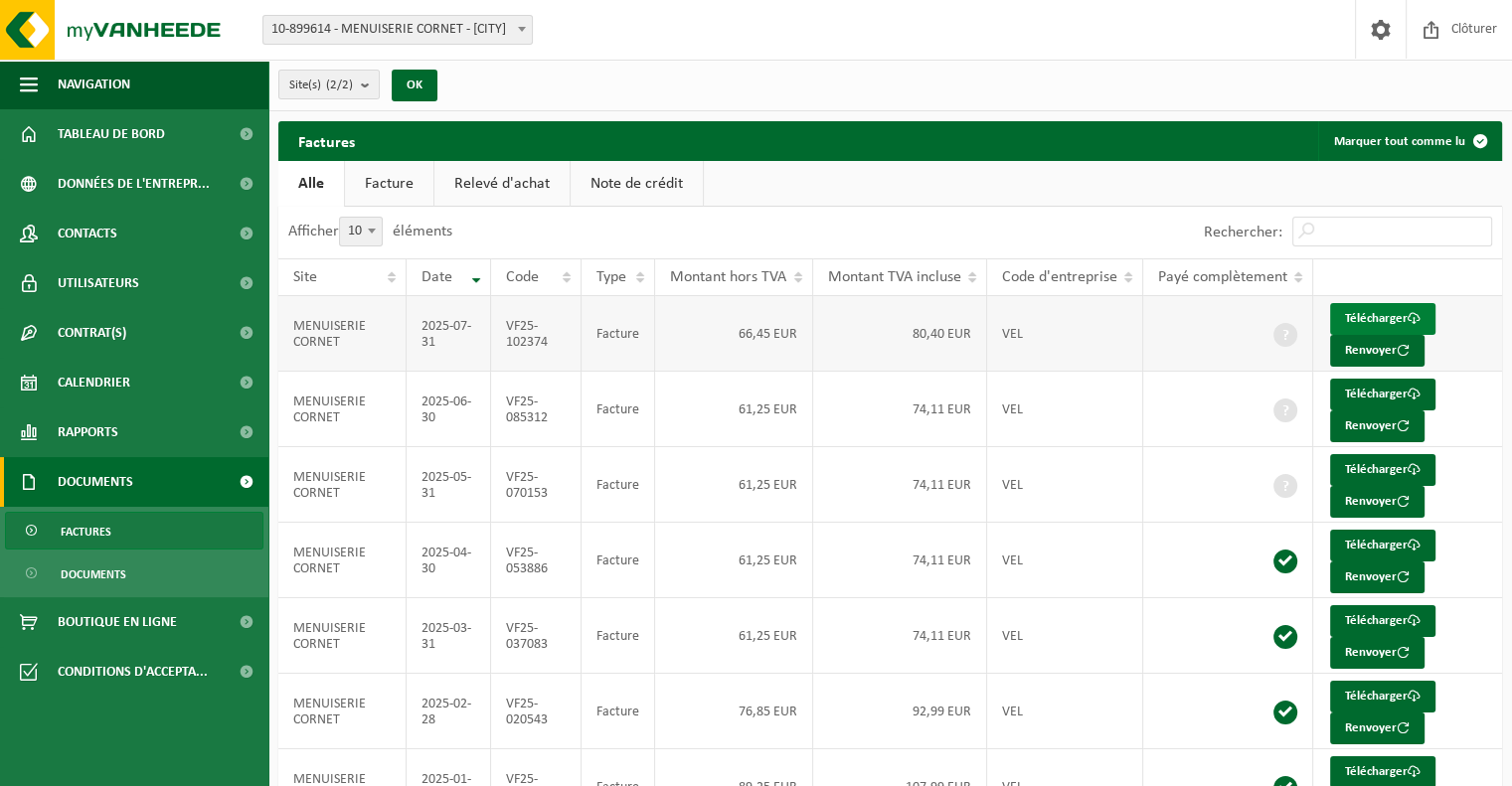 click on "Télécharger" at bounding box center (1383, 319) 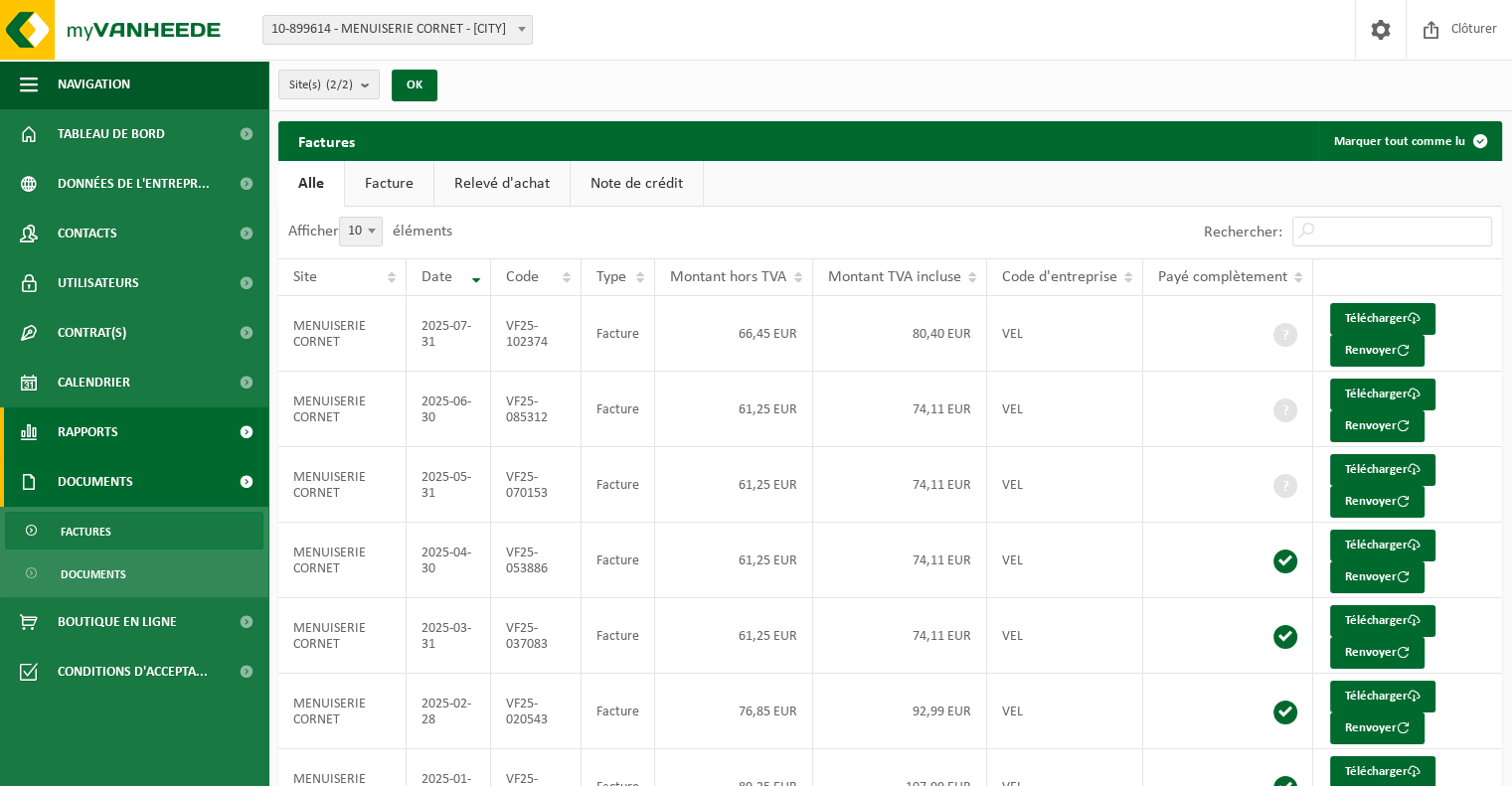 click on "Rapports" at bounding box center [134, 432] 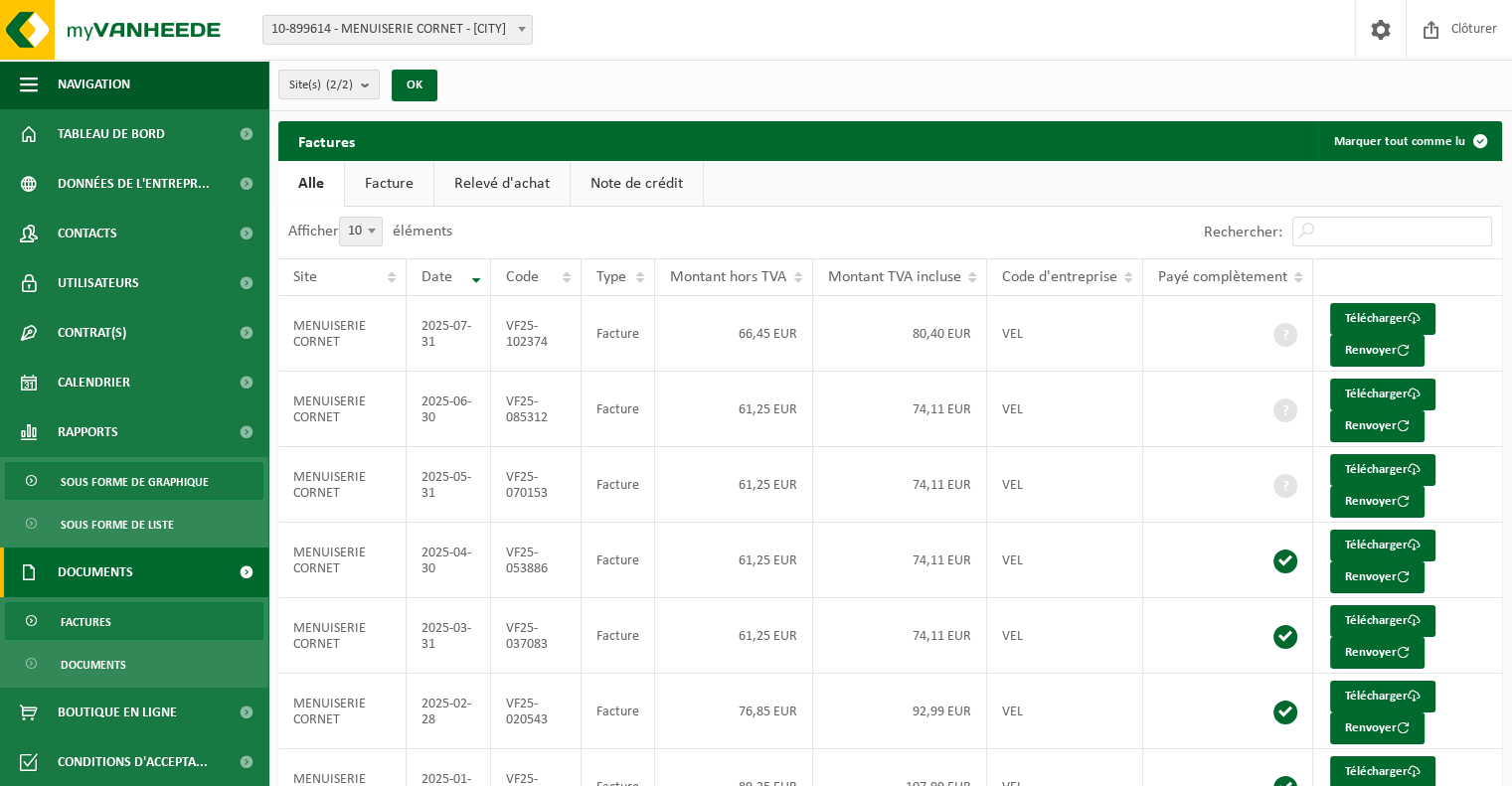 click on "Sous forme de graphique" at bounding box center [134, 482] 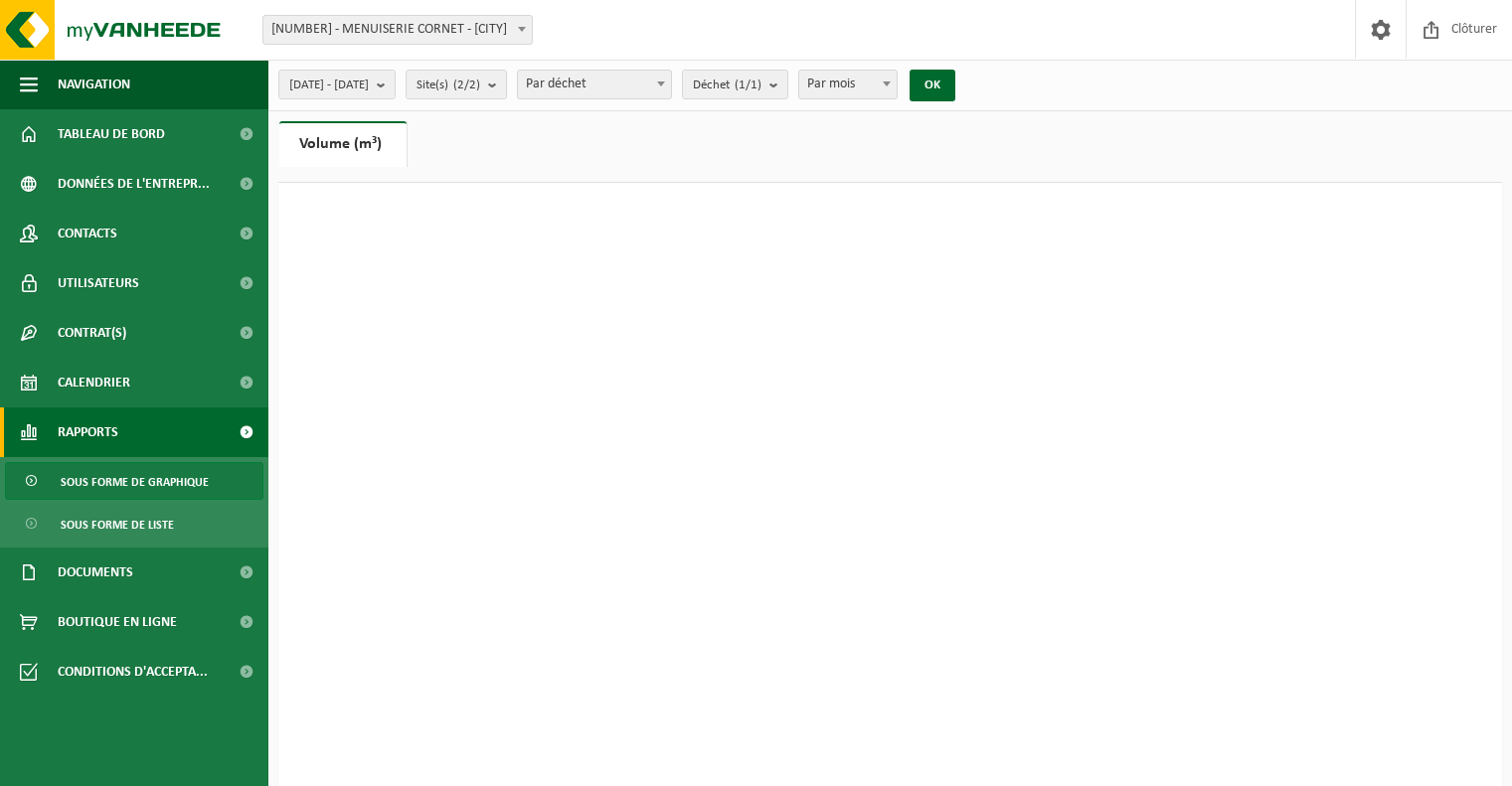 scroll, scrollTop: 0, scrollLeft: 0, axis: both 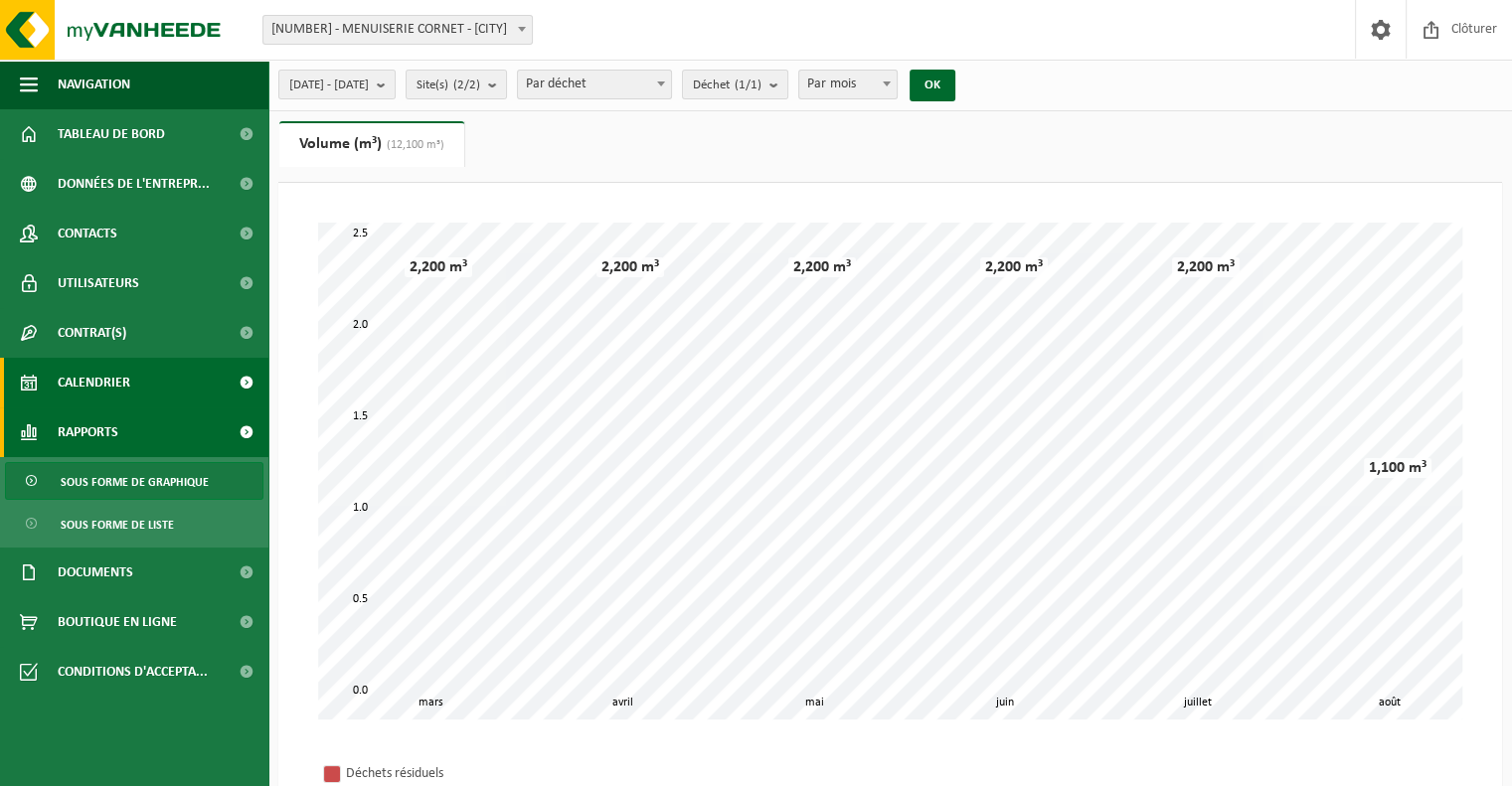 click on "Calendrier" at bounding box center [93, 383] 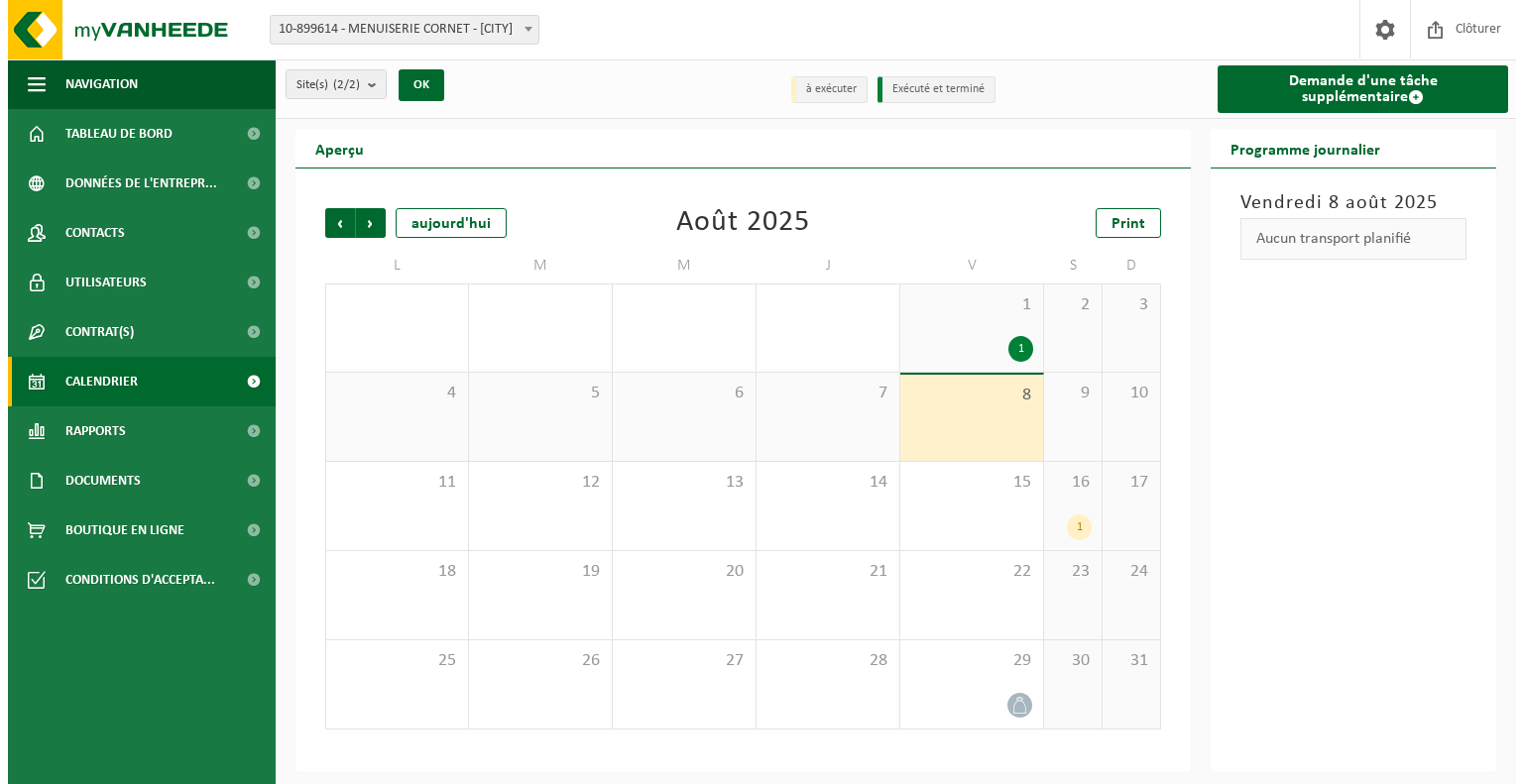 scroll, scrollTop: 0, scrollLeft: 0, axis: both 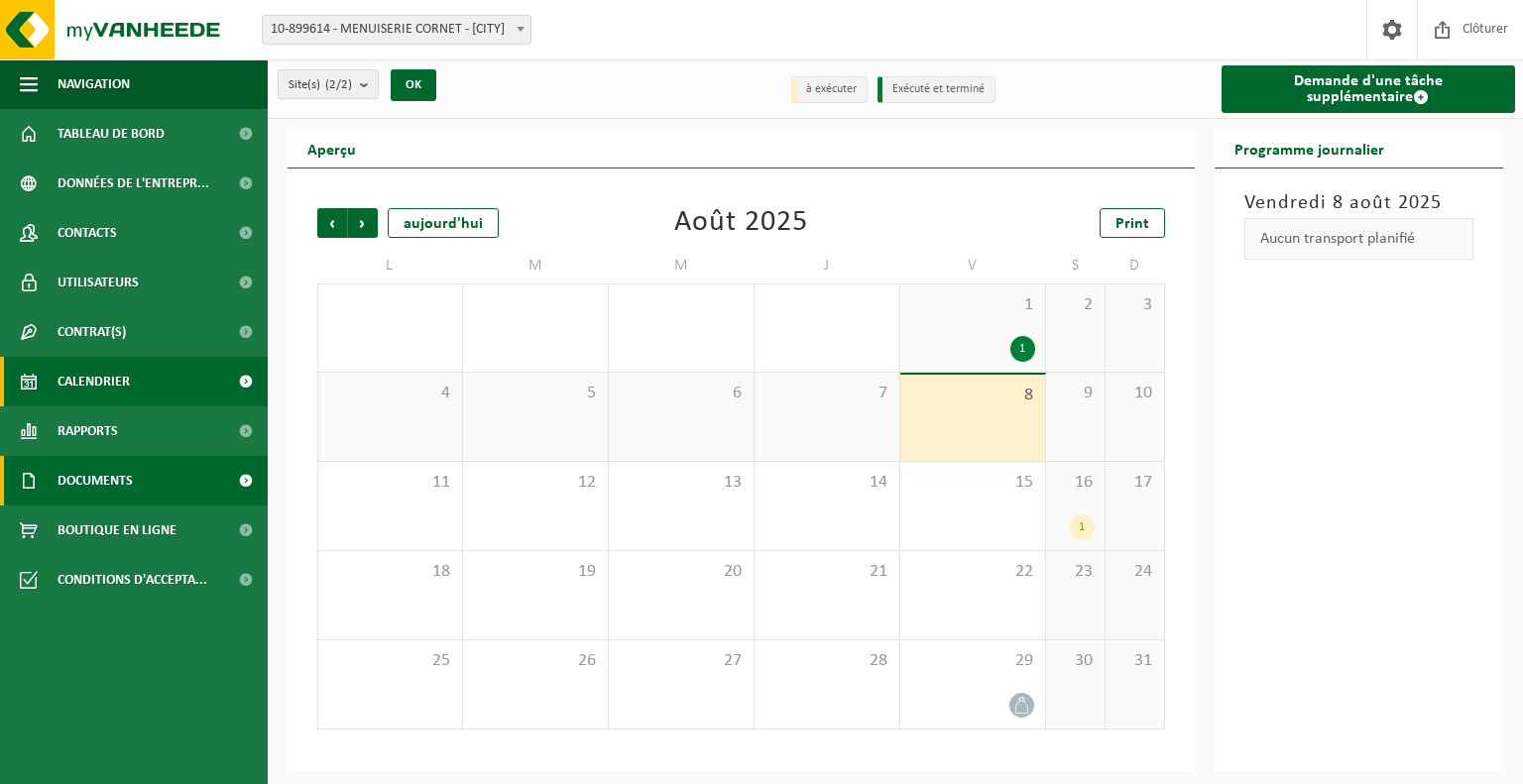 click on "Documents" at bounding box center [95, 481] 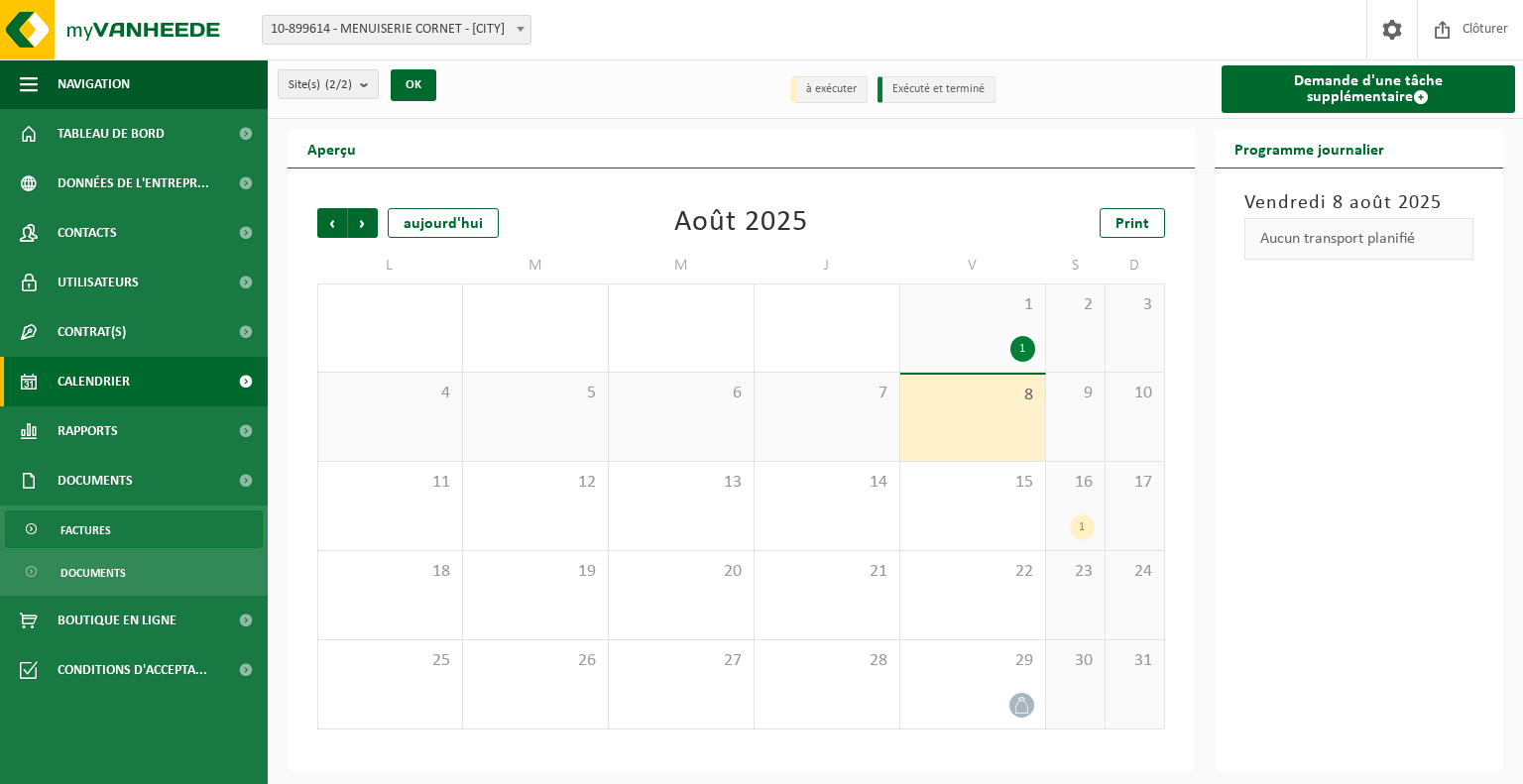 click on "Factures" at bounding box center [85, 530] 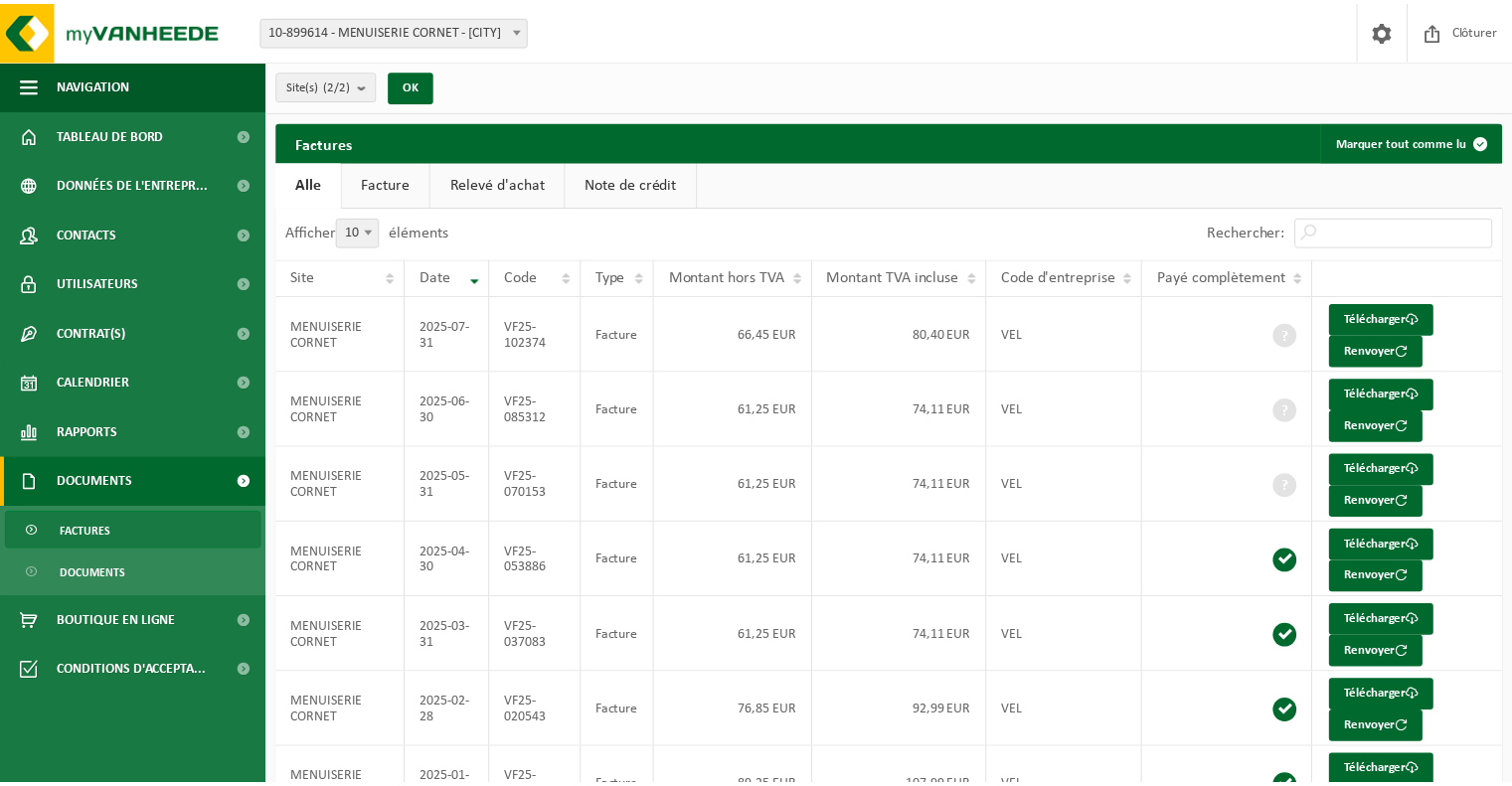 scroll, scrollTop: 0, scrollLeft: 0, axis: both 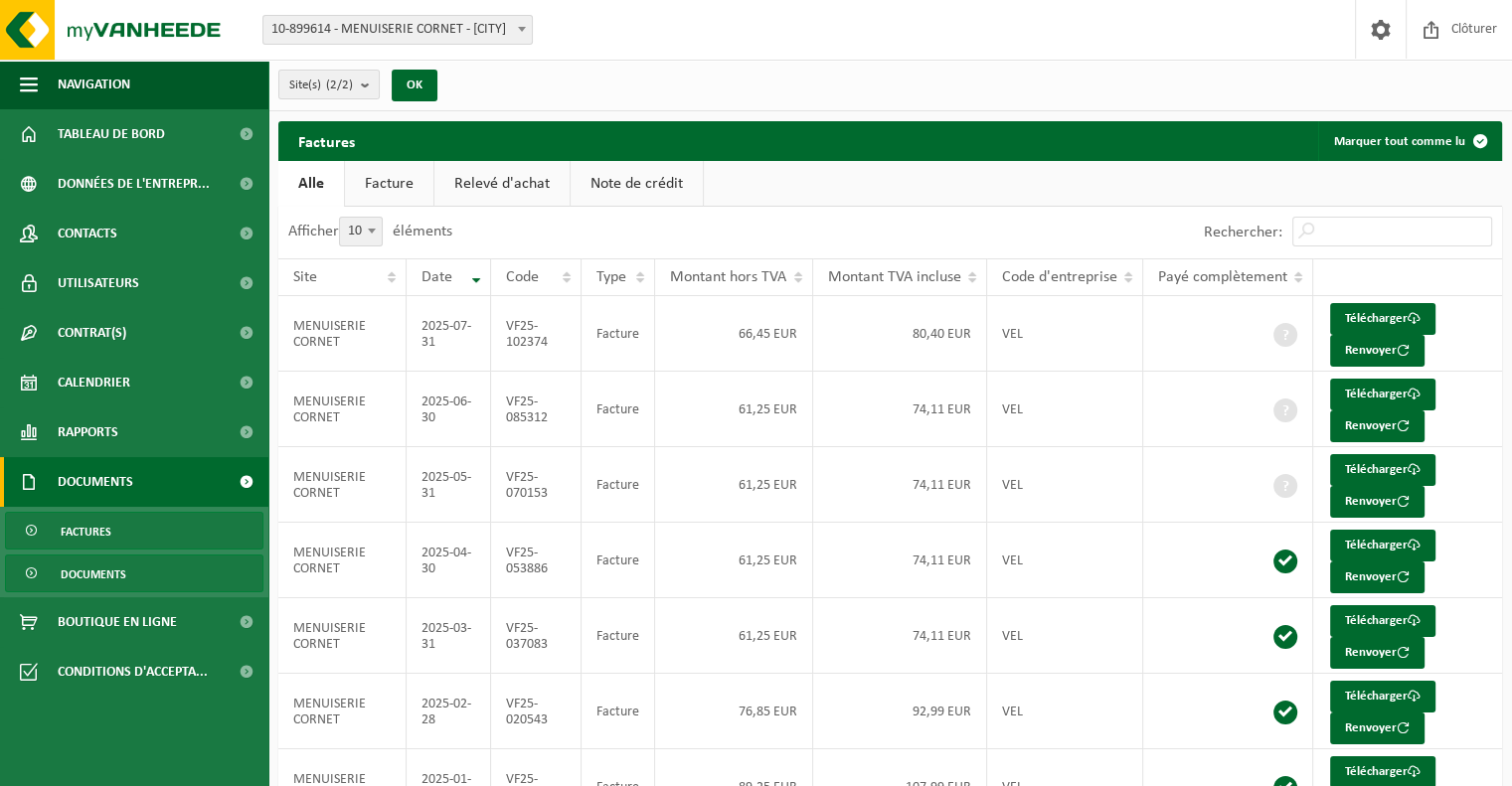 click on "Documents" at bounding box center (93, 574) 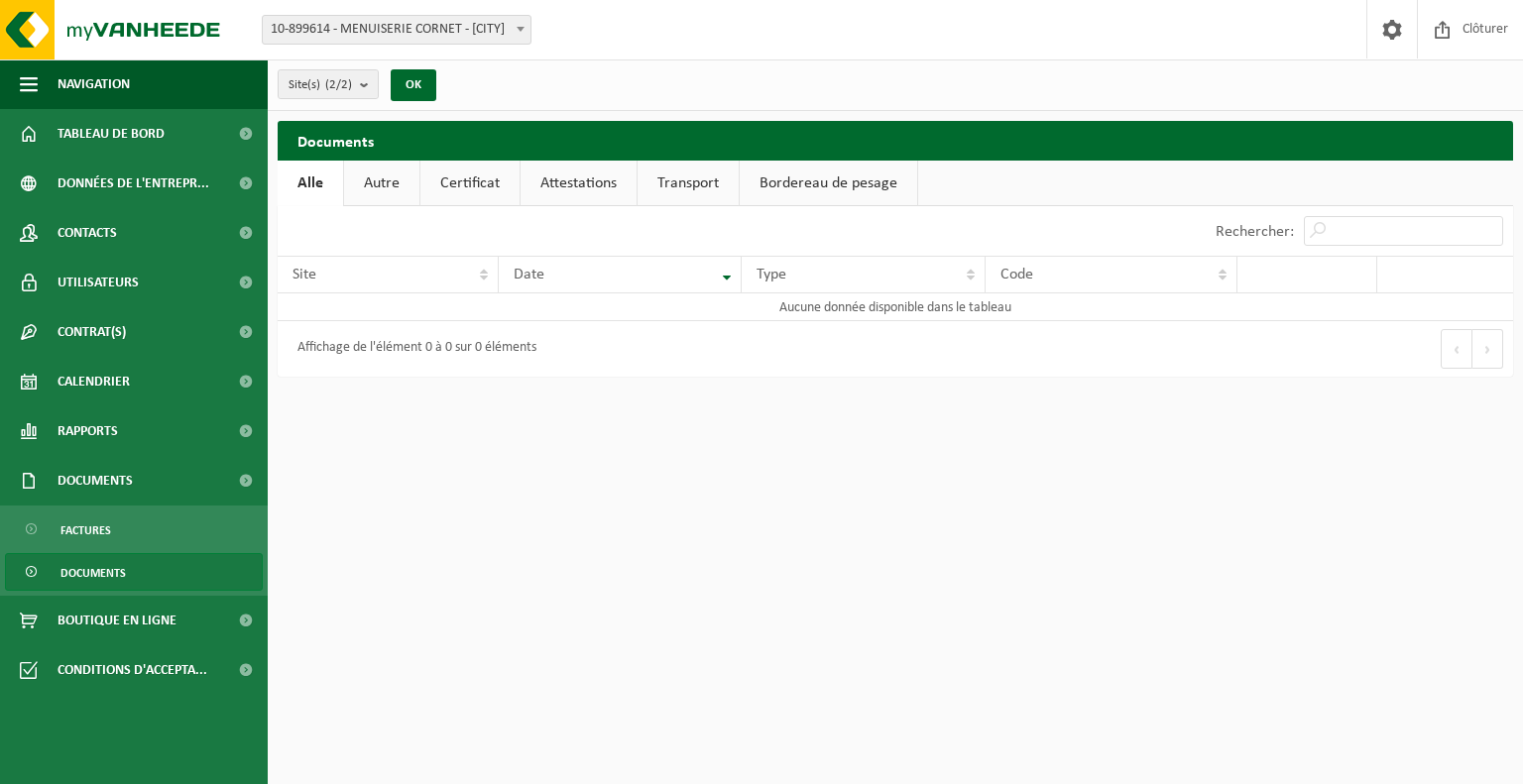 scroll, scrollTop: 0, scrollLeft: 0, axis: both 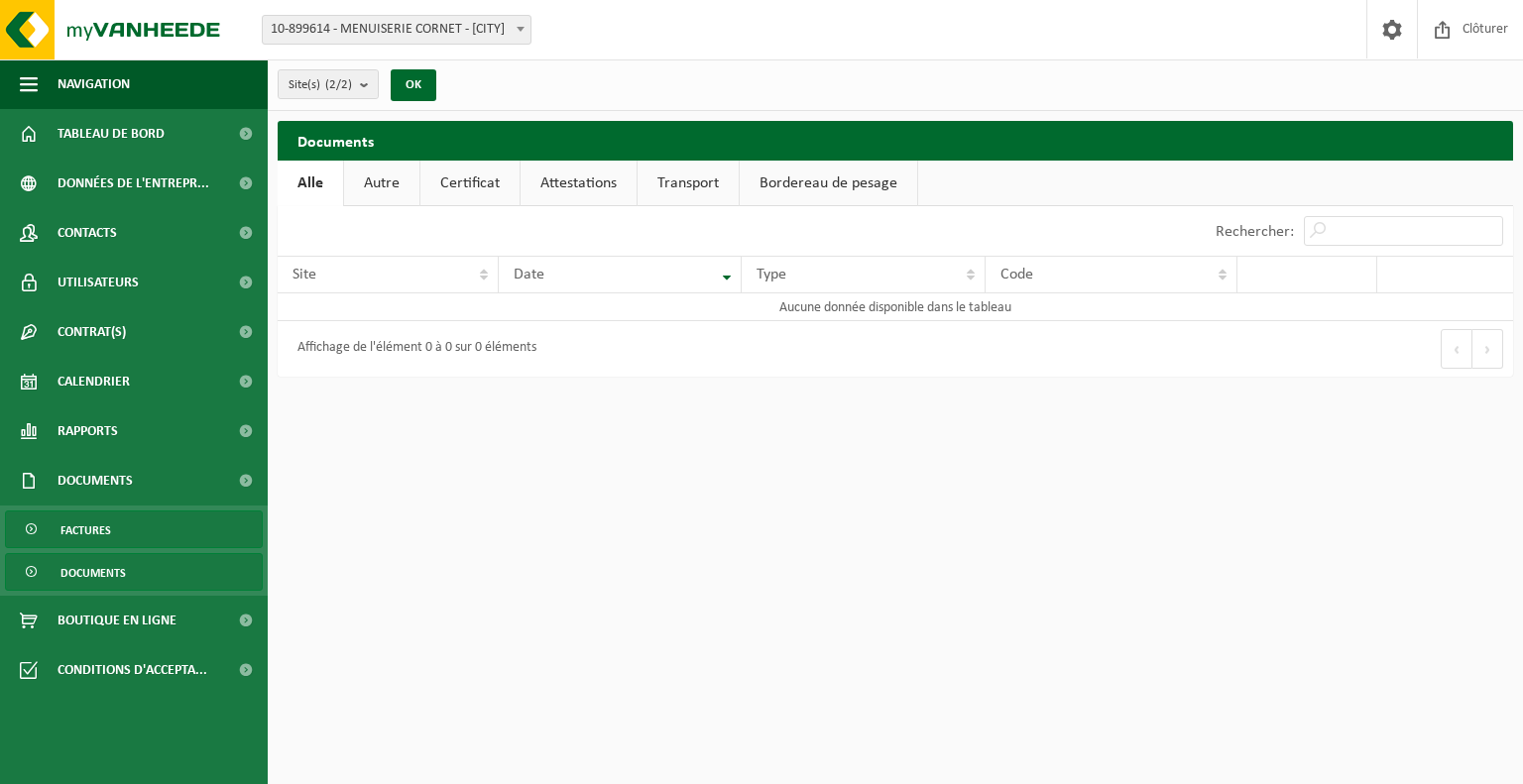 click on "Factures" at bounding box center [85, 530] 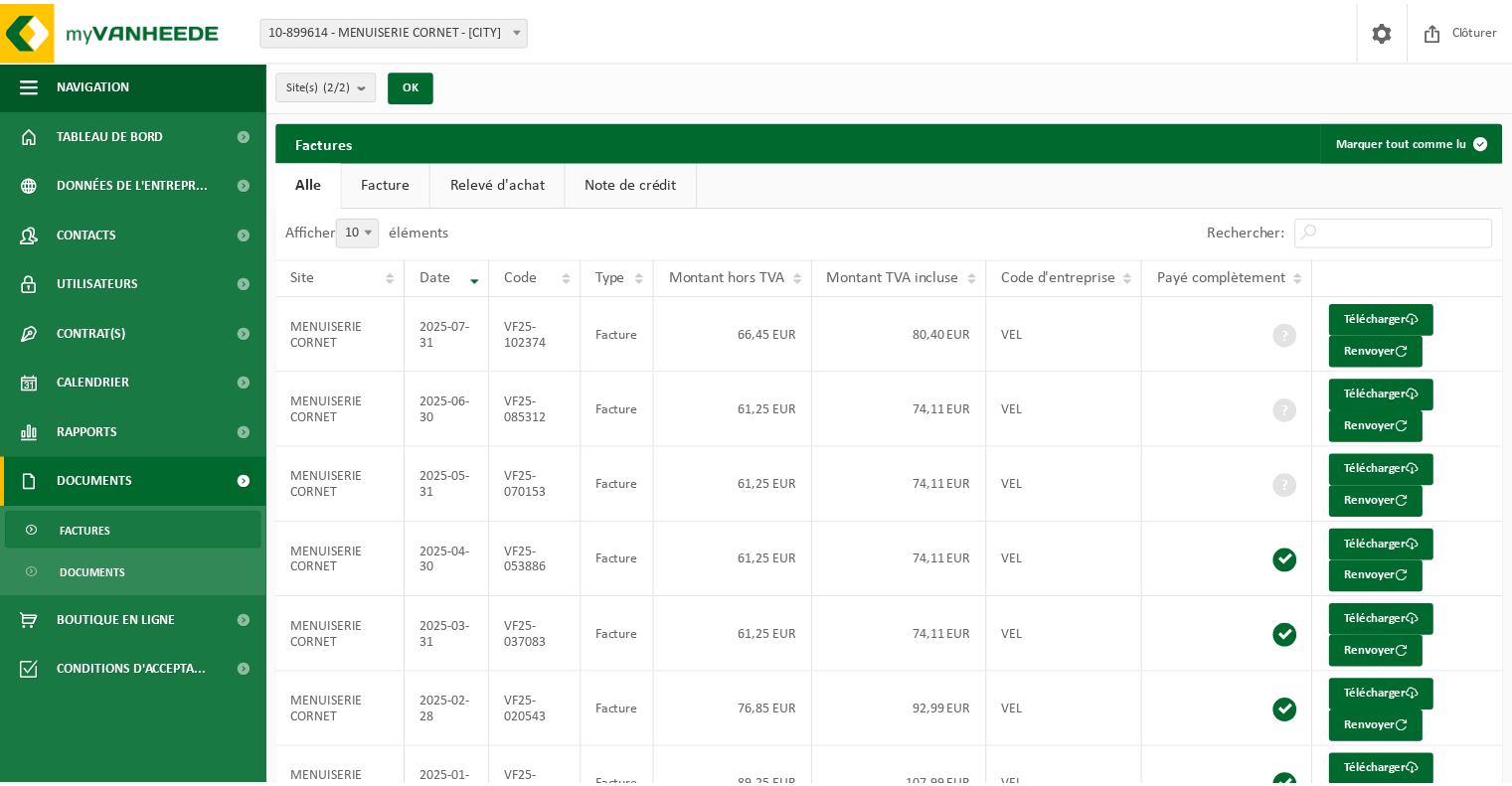 scroll, scrollTop: 0, scrollLeft: 0, axis: both 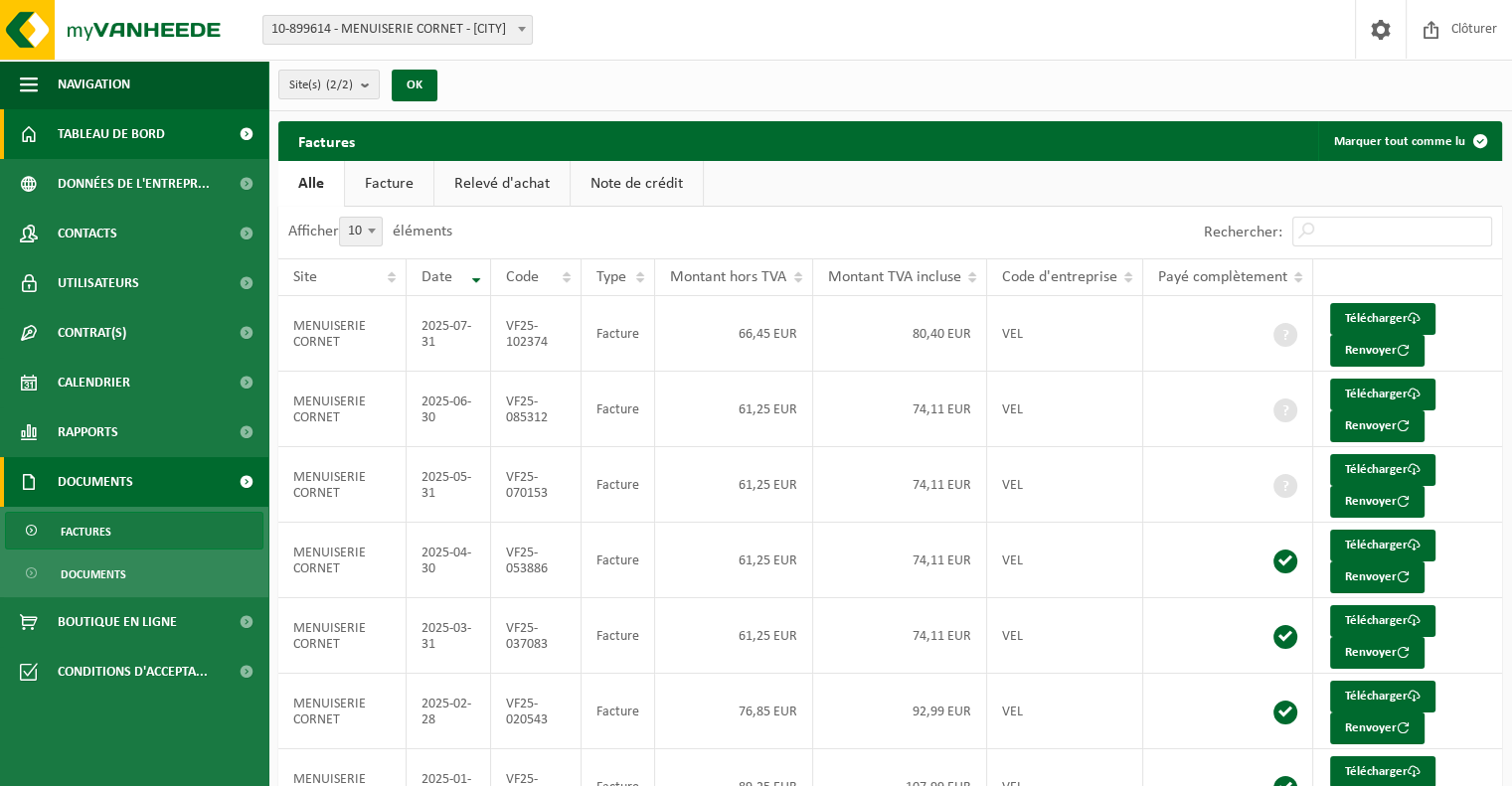 click on "Tableau de bord" at bounding box center [111, 134] 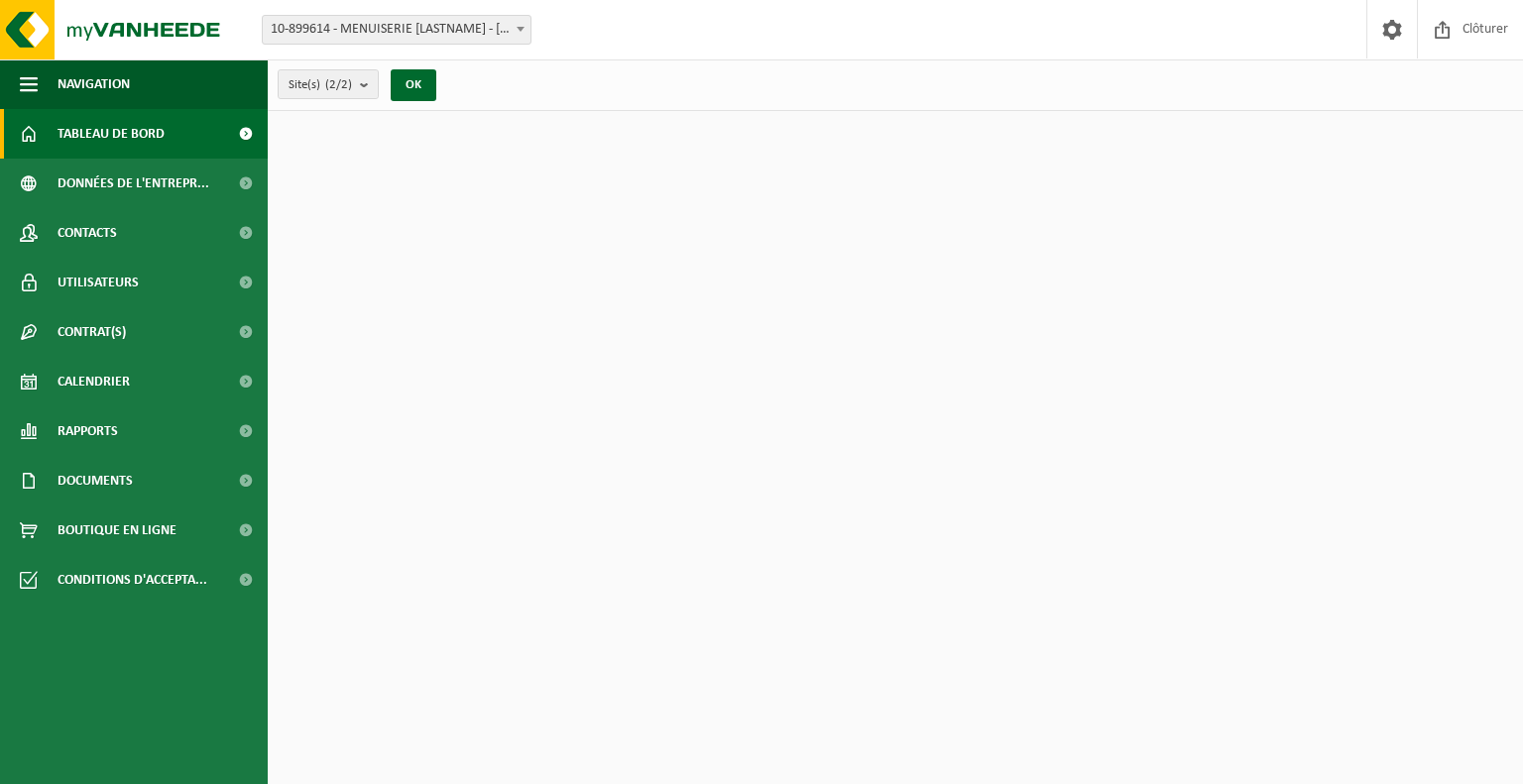 scroll, scrollTop: 0, scrollLeft: 0, axis: both 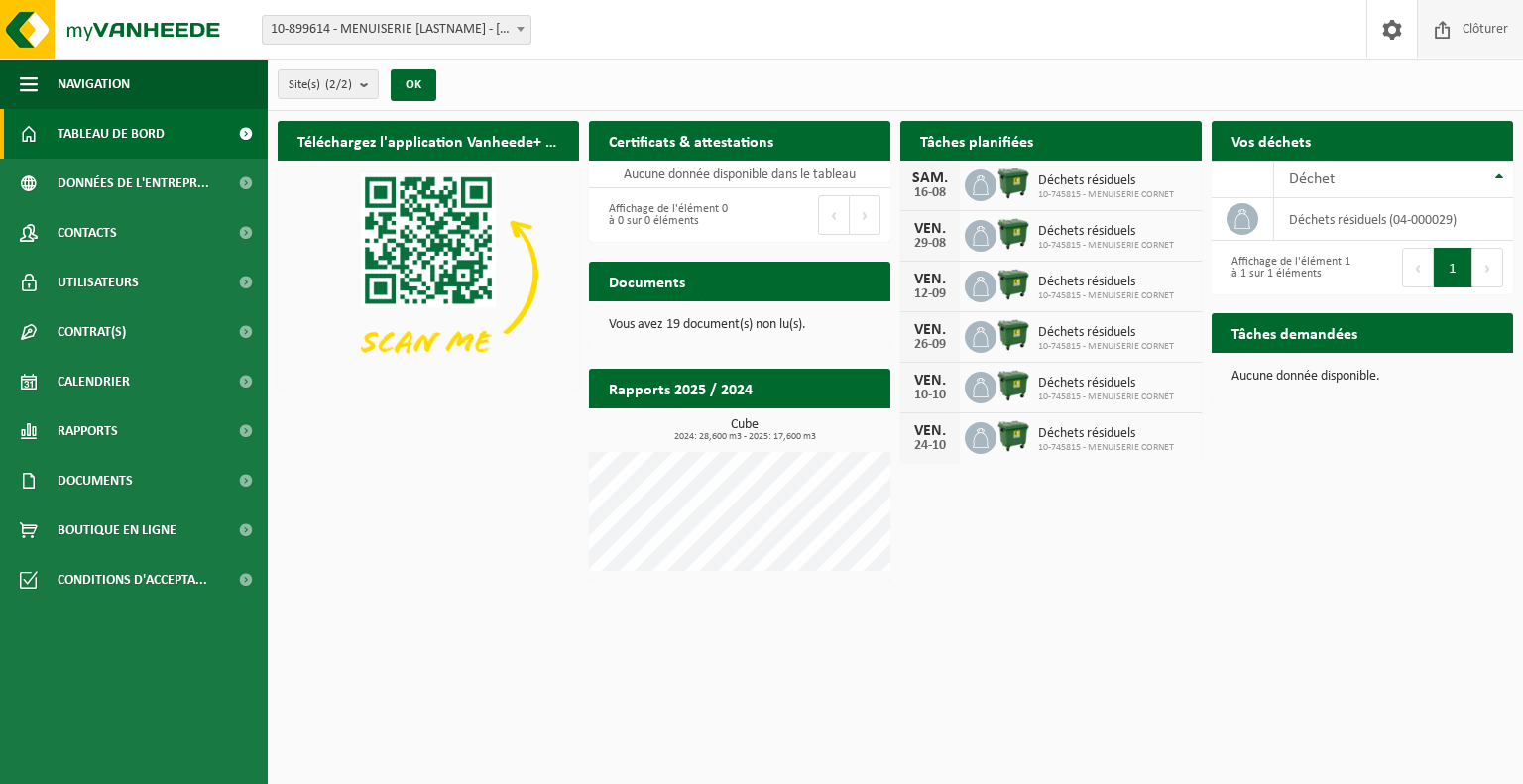 click at bounding box center [1443, 29] 